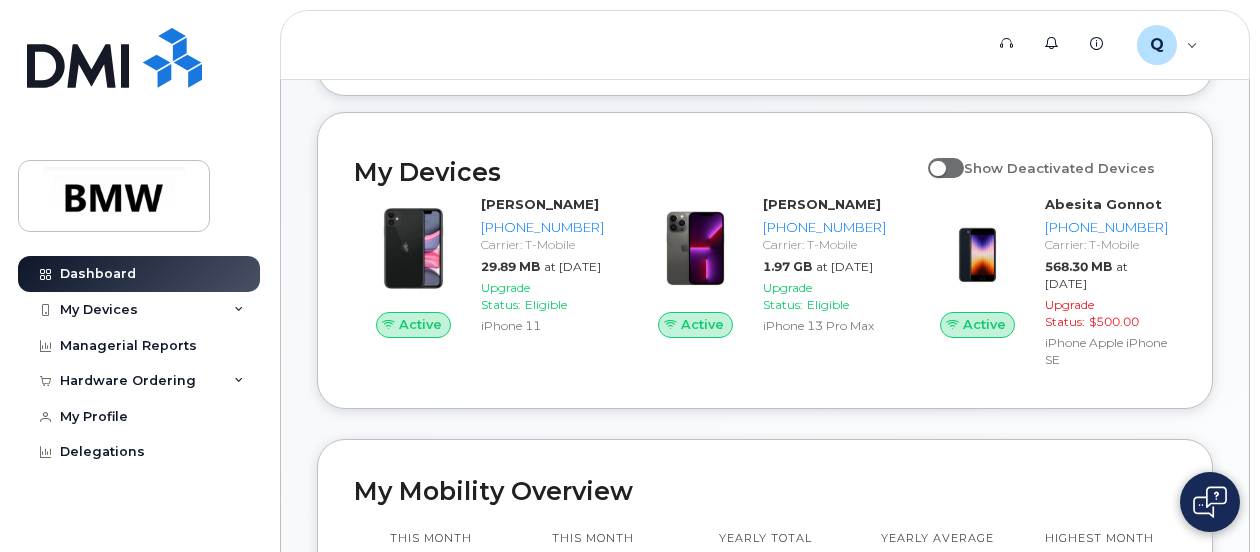 scroll, scrollTop: 195, scrollLeft: 0, axis: vertical 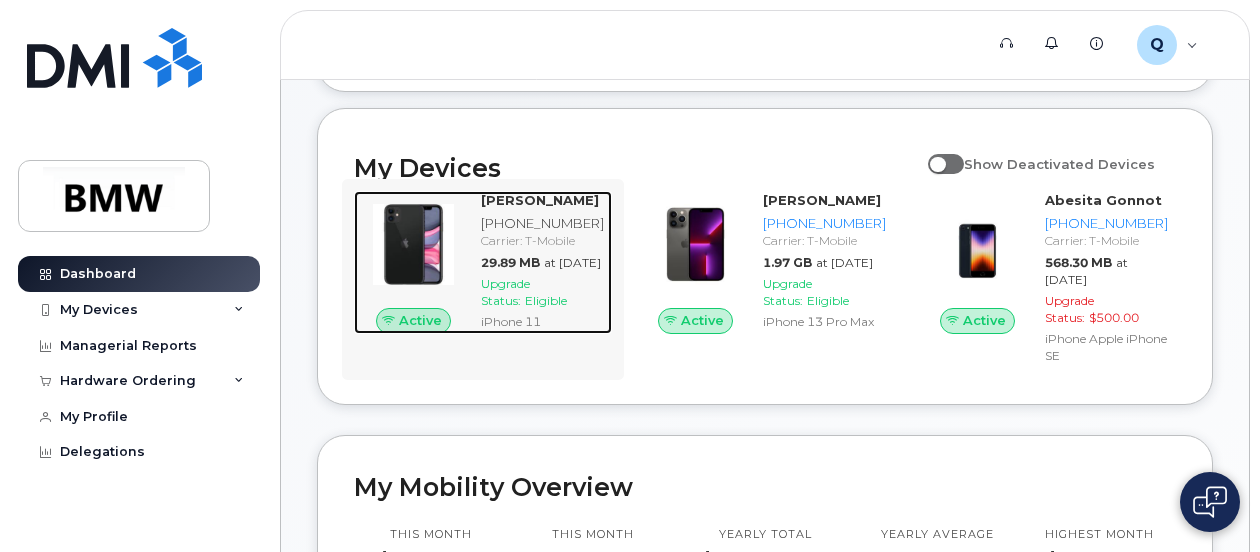 click on "Kaylee Podmilsak" 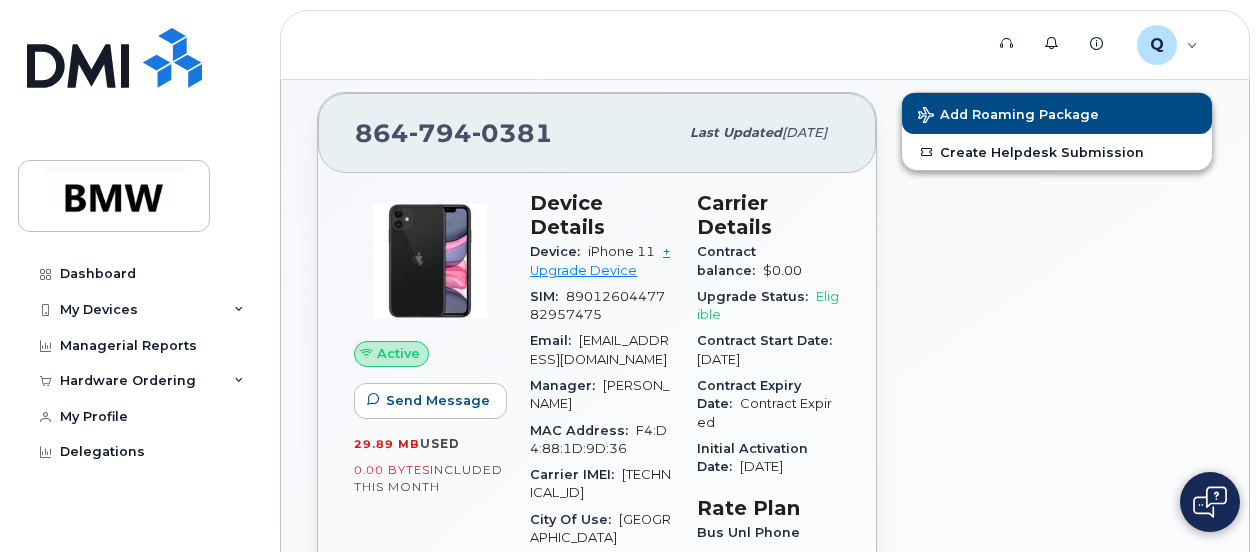 scroll, scrollTop: 0, scrollLeft: 0, axis: both 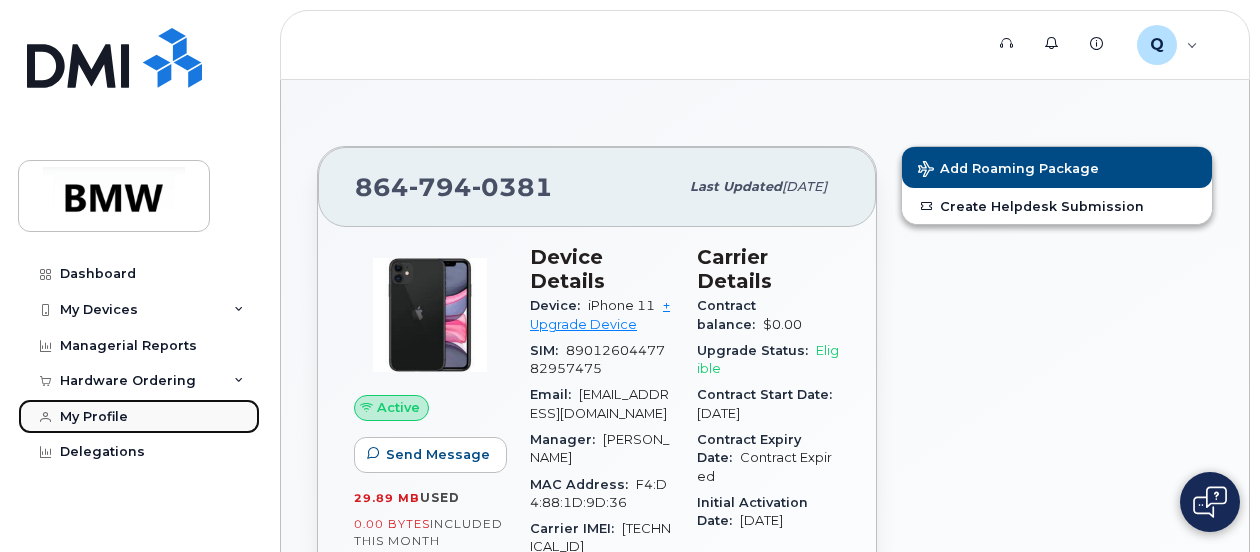 click on "My Profile" 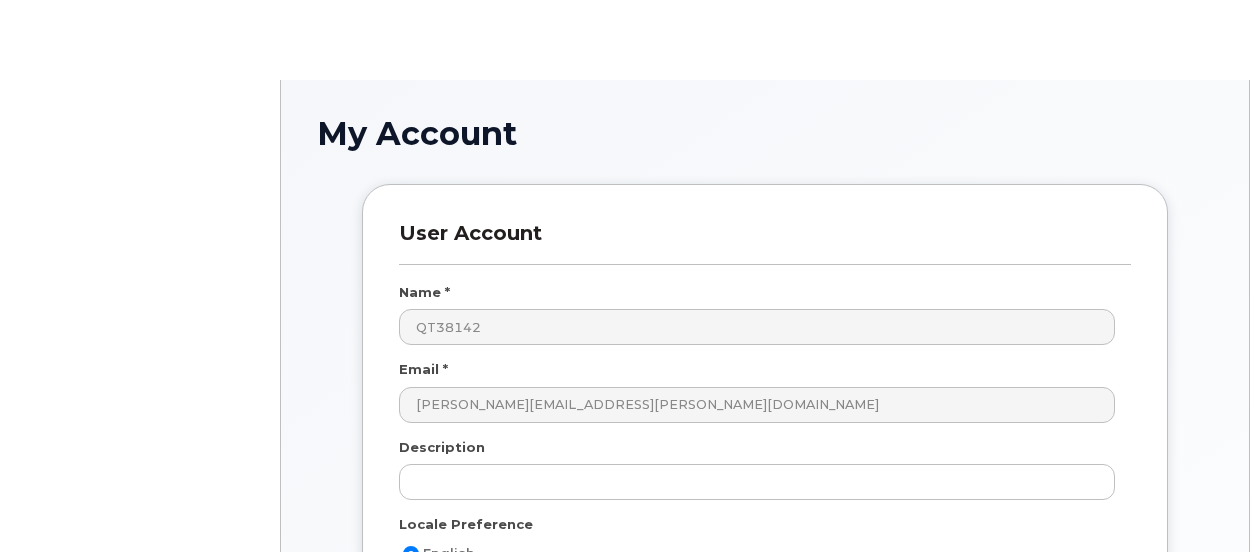 scroll, scrollTop: 0, scrollLeft: 0, axis: both 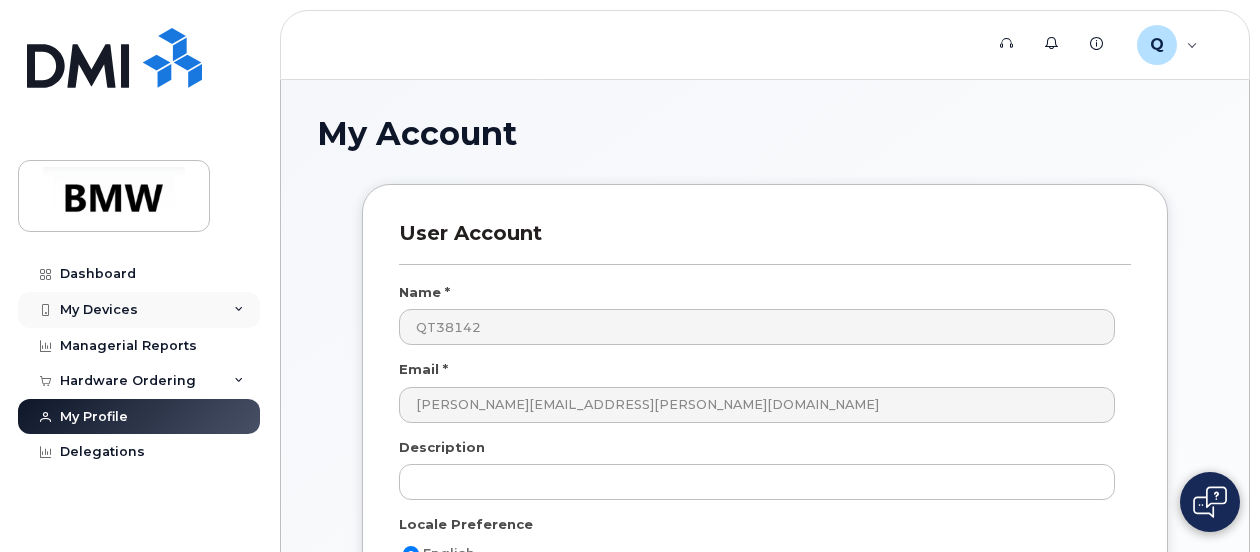 click on "My Devices" 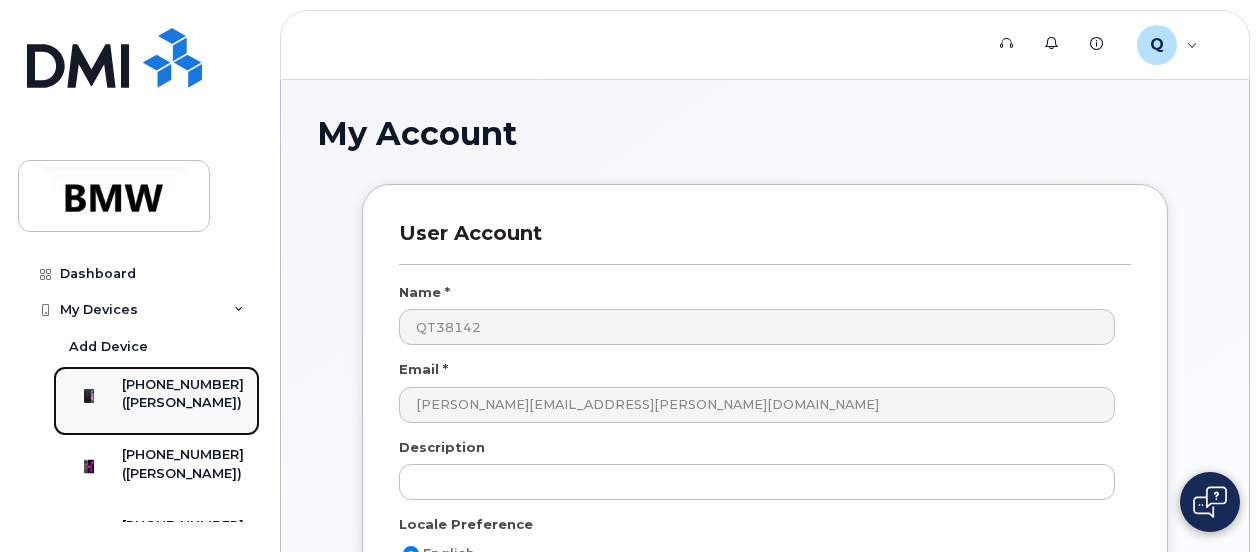 click on "([PERSON_NAME])" 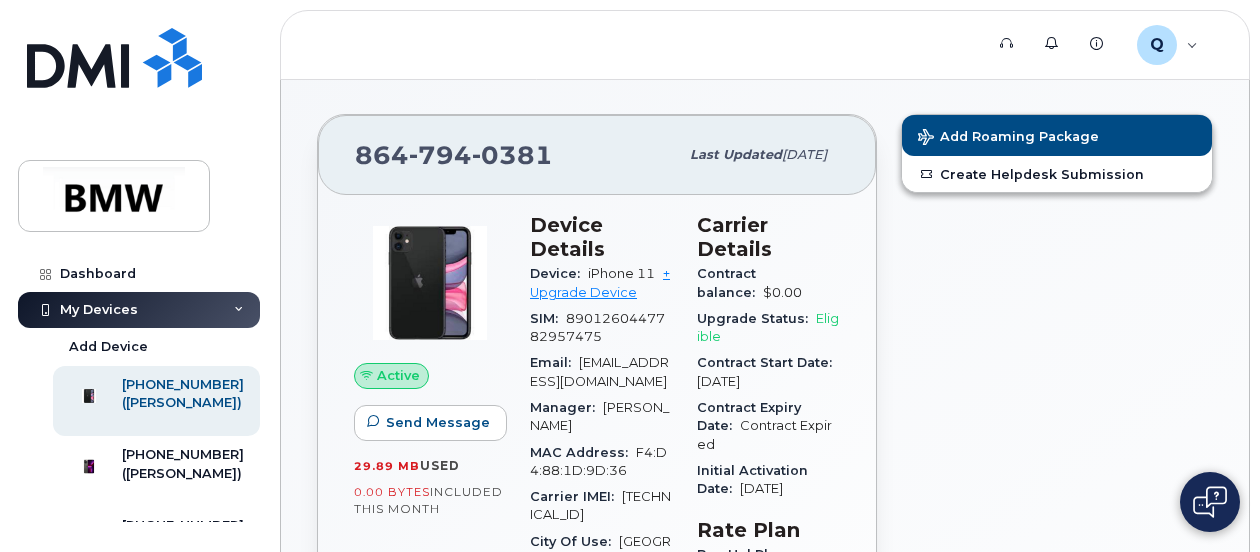 scroll, scrollTop: 0, scrollLeft: 0, axis: both 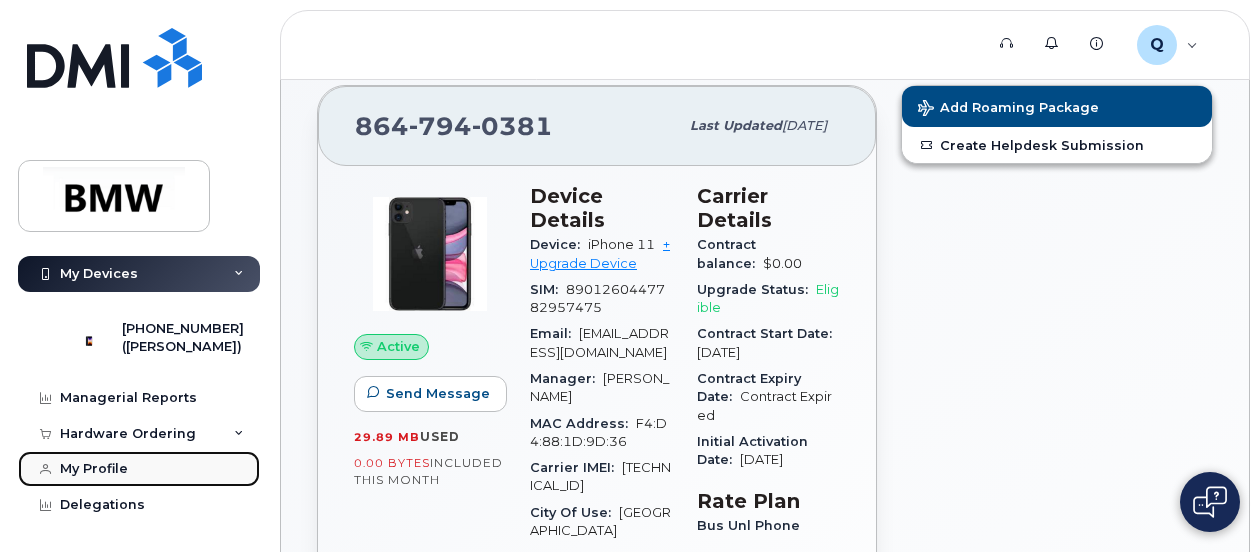 click on "My Profile" 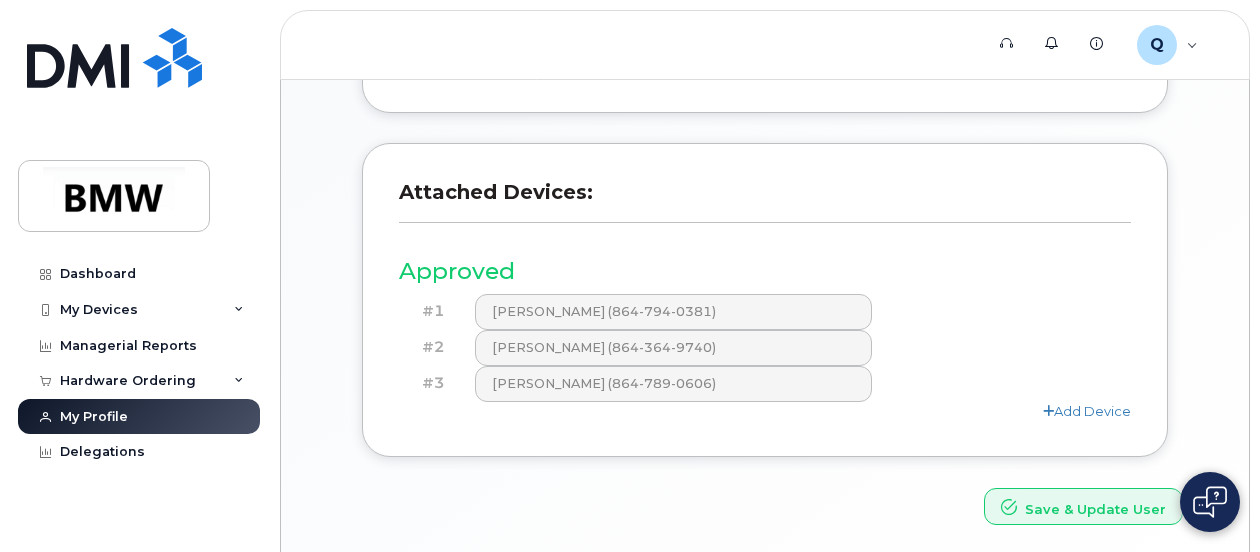 scroll, scrollTop: 704, scrollLeft: 0, axis: vertical 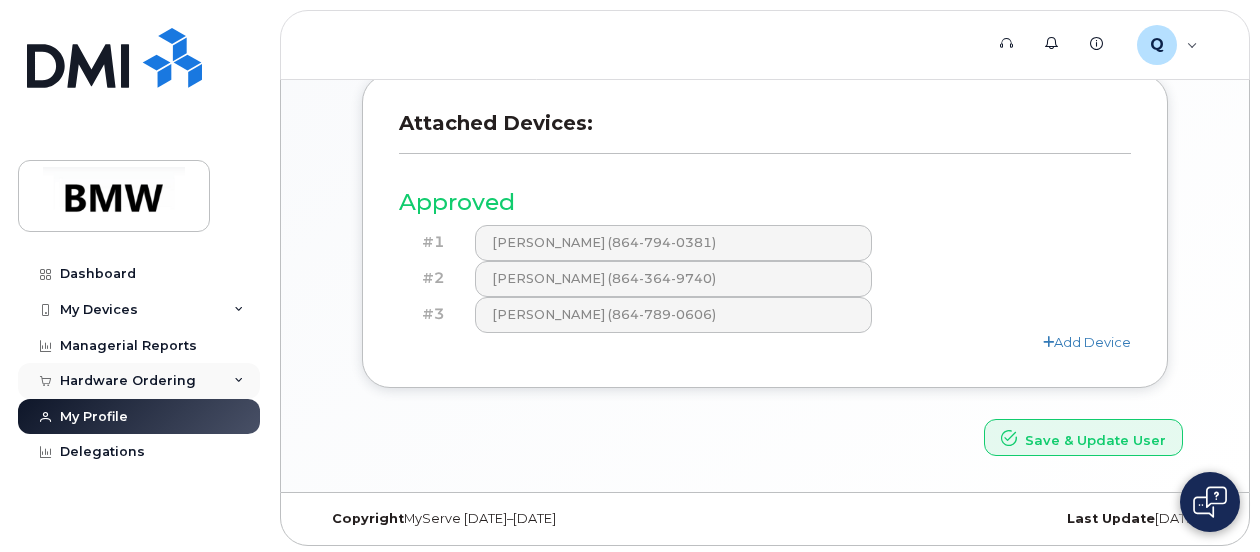 click 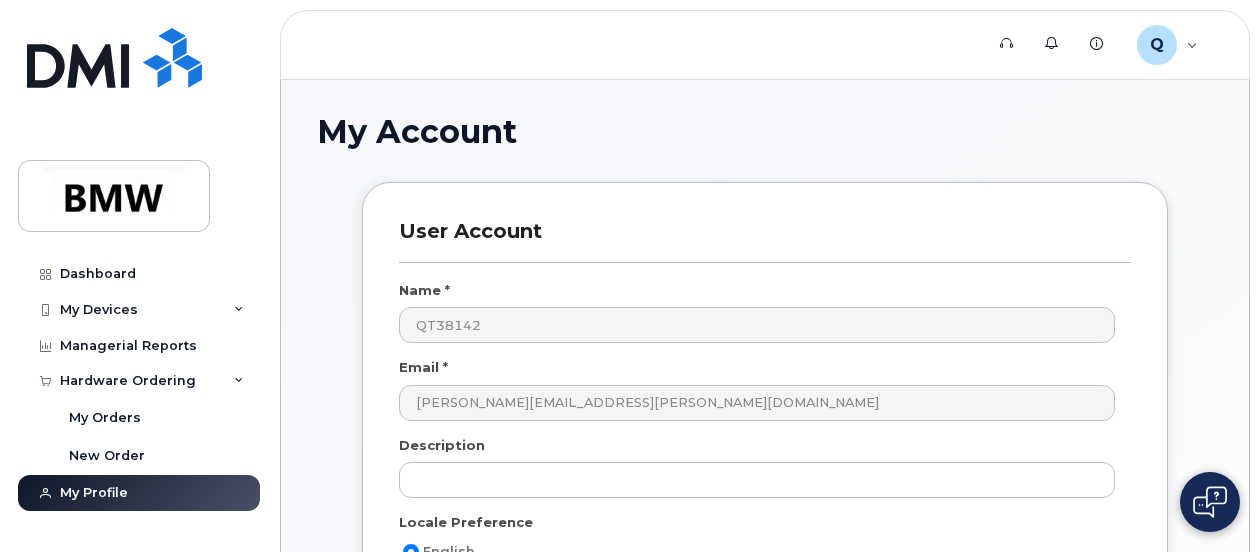 scroll, scrollTop: 0, scrollLeft: 0, axis: both 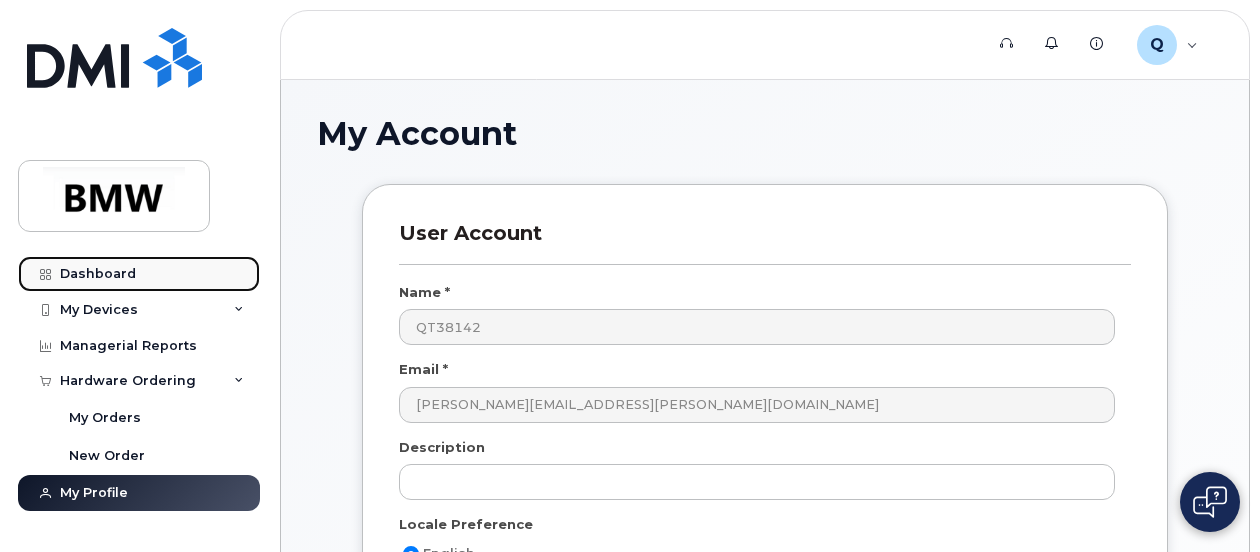 click on "Dashboard" 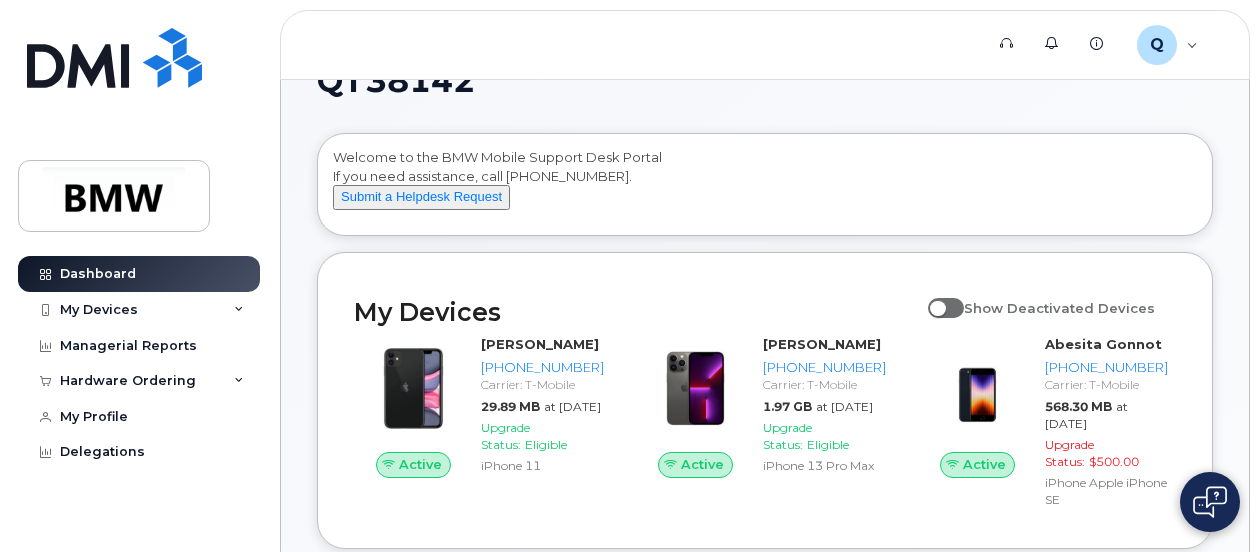 scroll, scrollTop: 50, scrollLeft: 0, axis: vertical 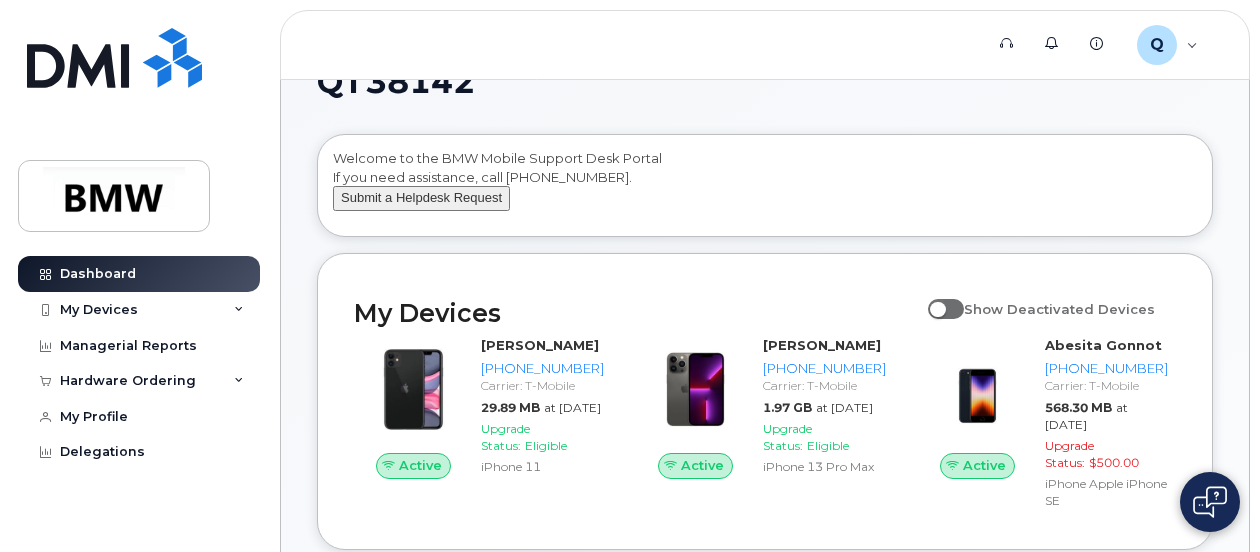 click on "Submit a Helpdesk Request" 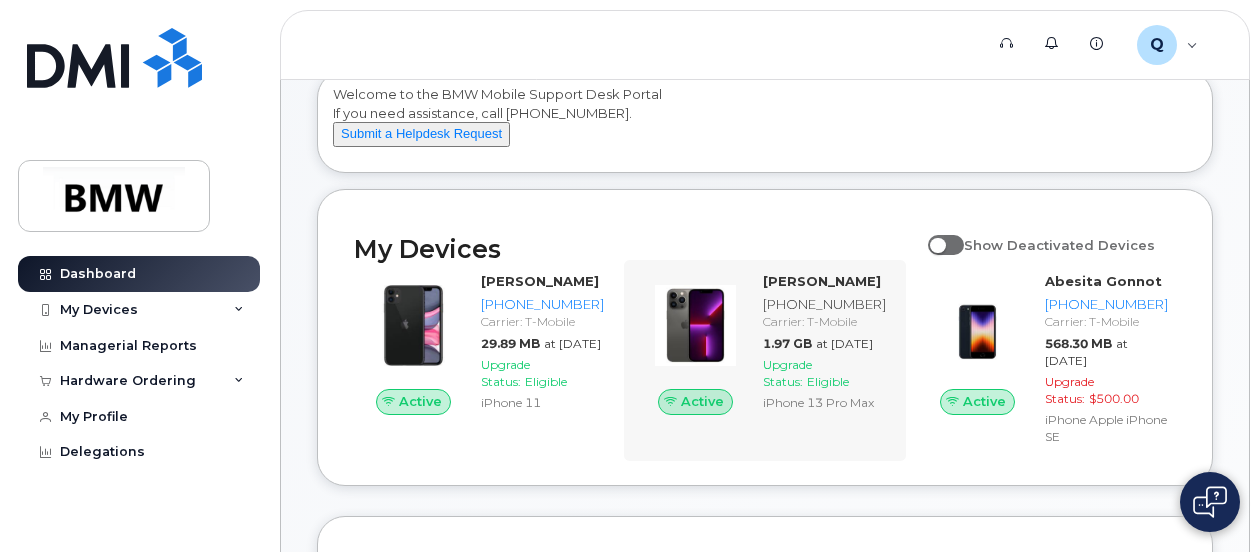 scroll, scrollTop: 124, scrollLeft: 0, axis: vertical 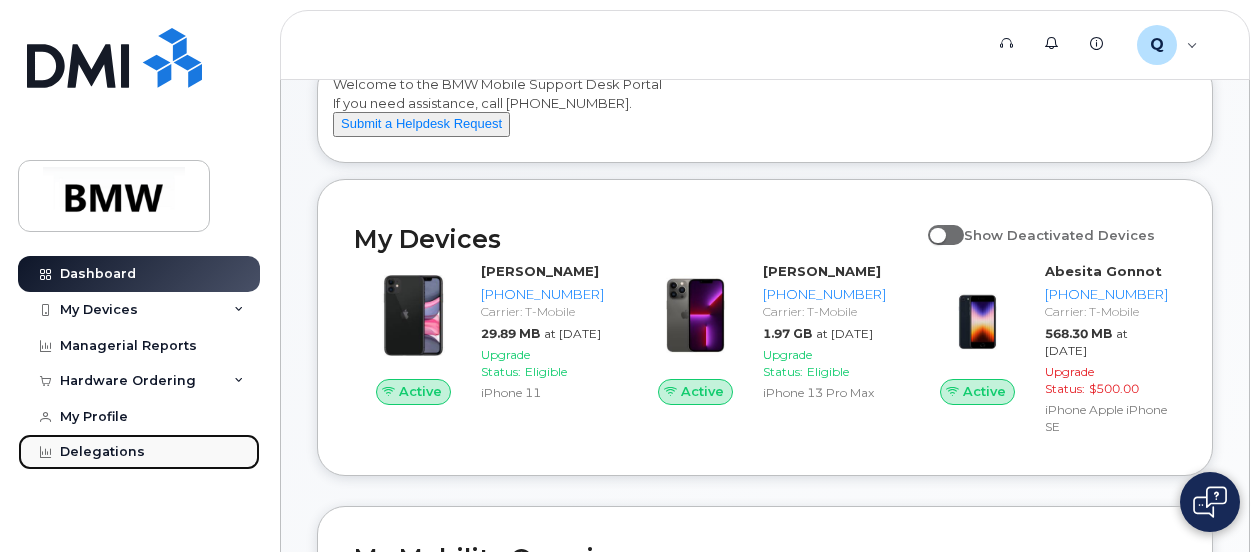 click on "Delegations" 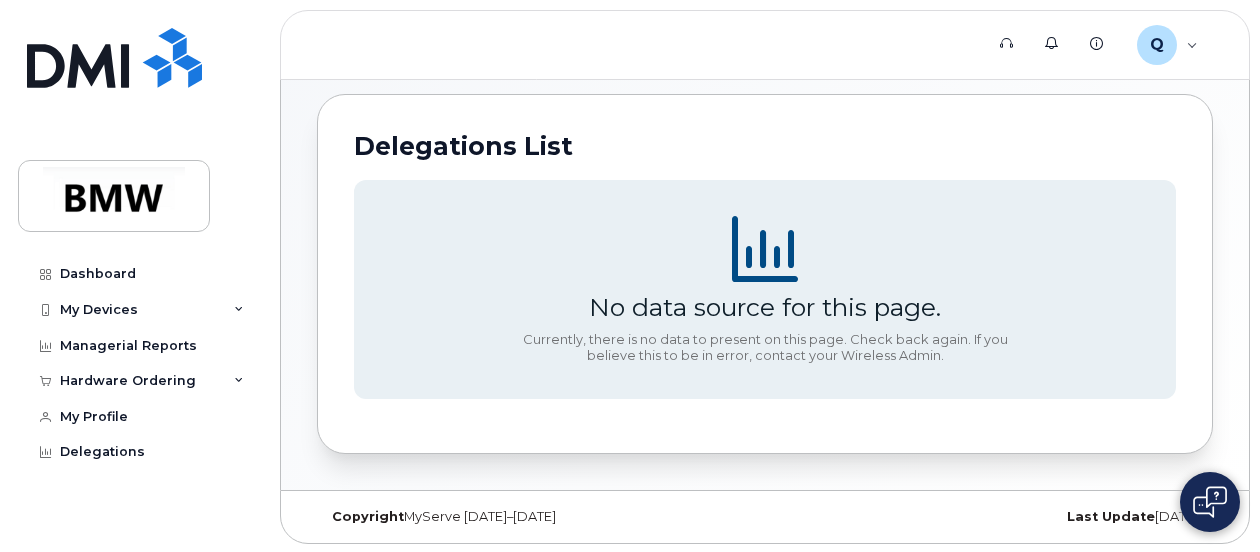 scroll, scrollTop: 0, scrollLeft: 0, axis: both 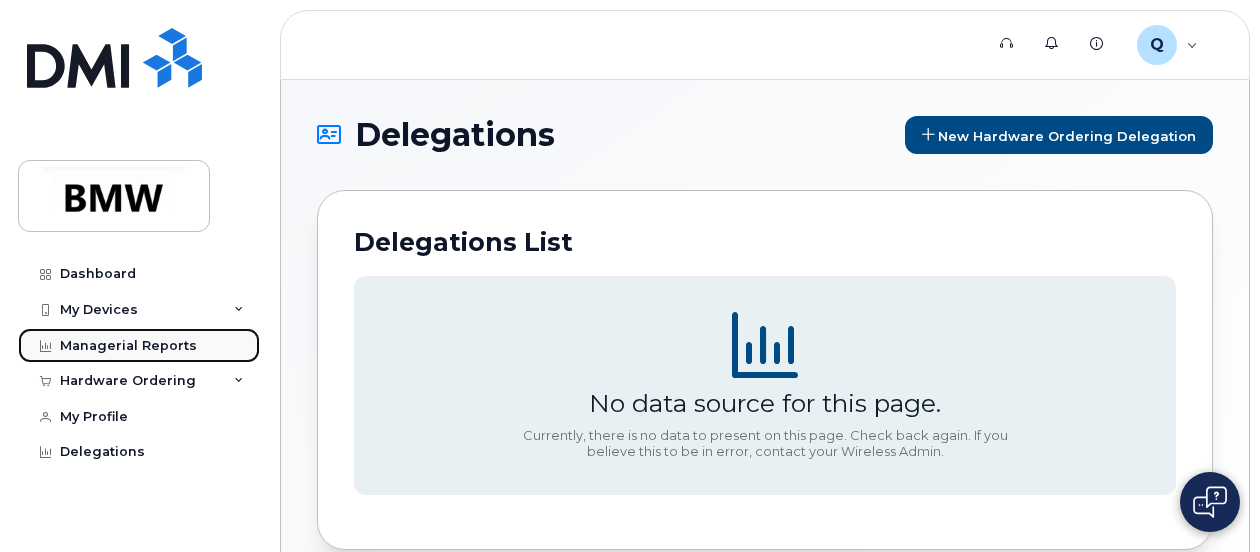 click on "Managerial Reports" 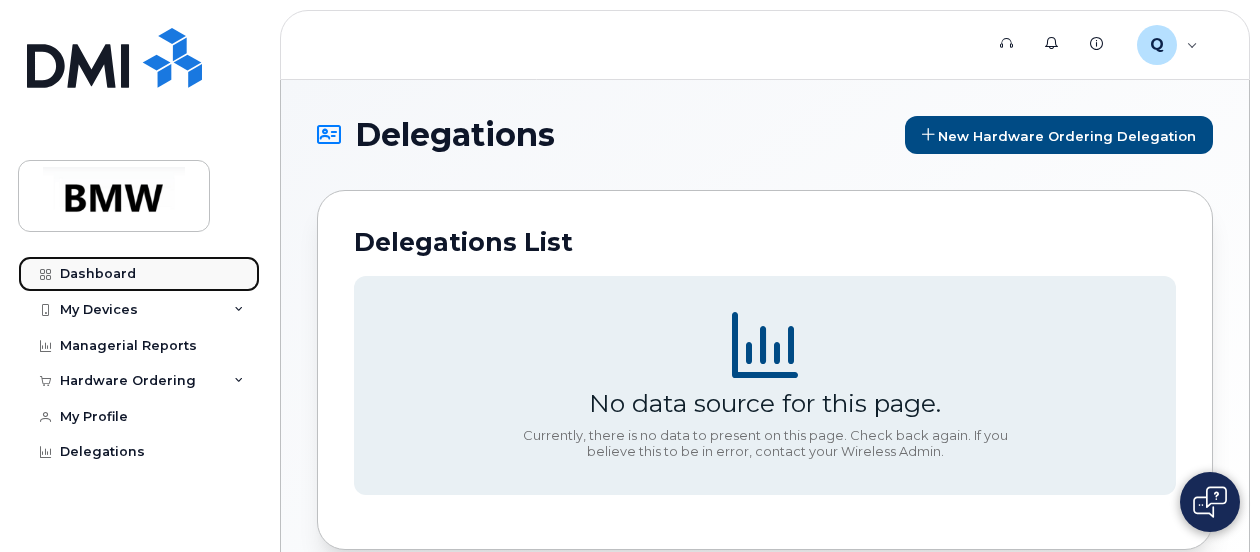 click on "Dashboard" 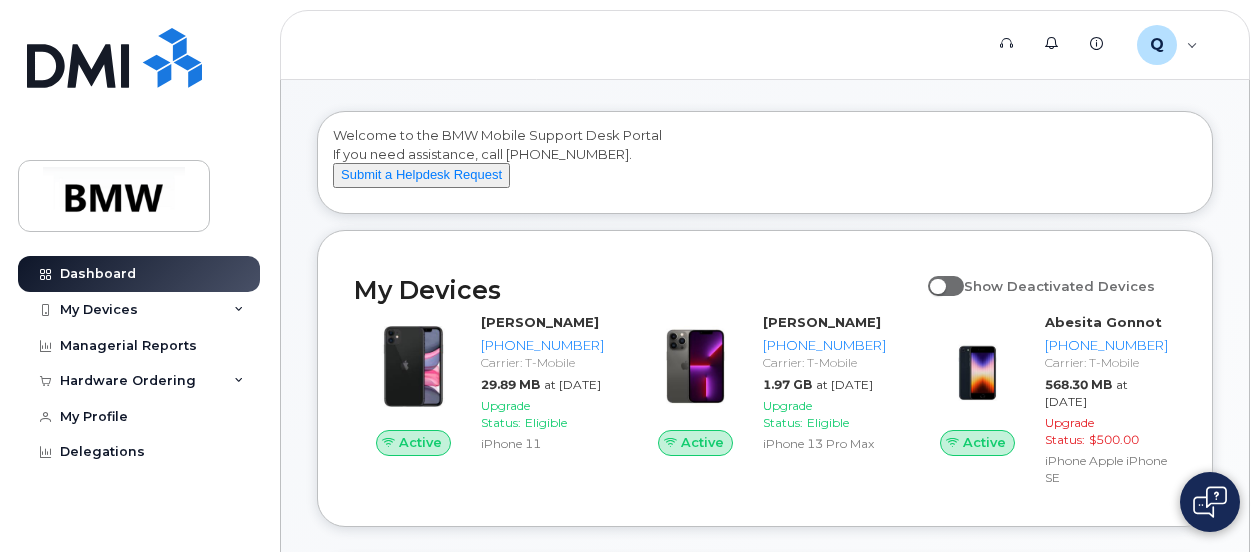 scroll, scrollTop: 72, scrollLeft: 0, axis: vertical 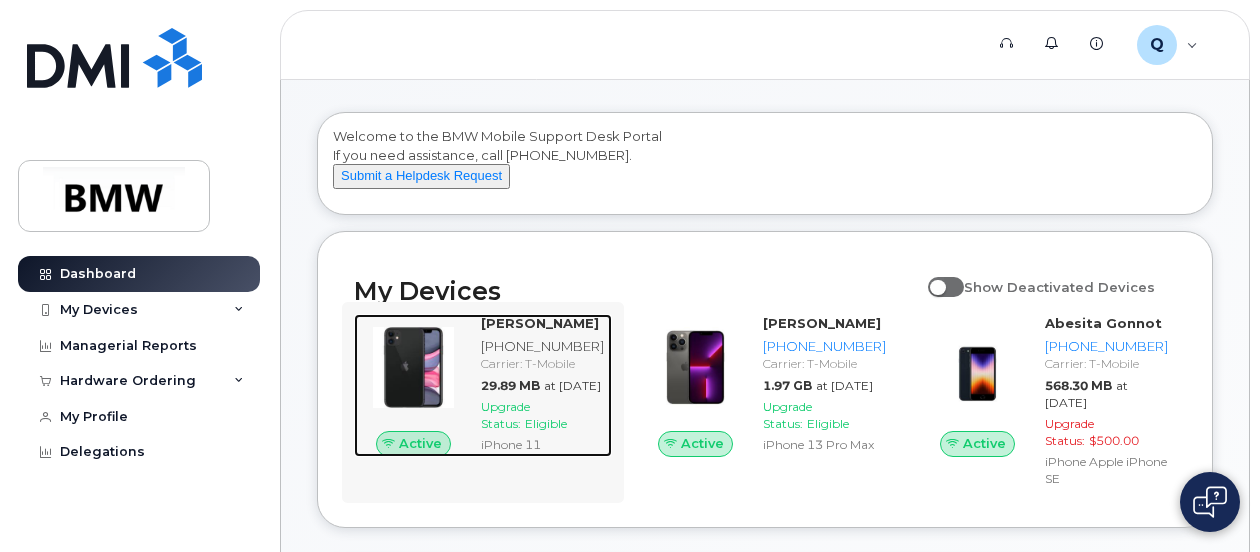 click on "Carrier: T-Mobile" 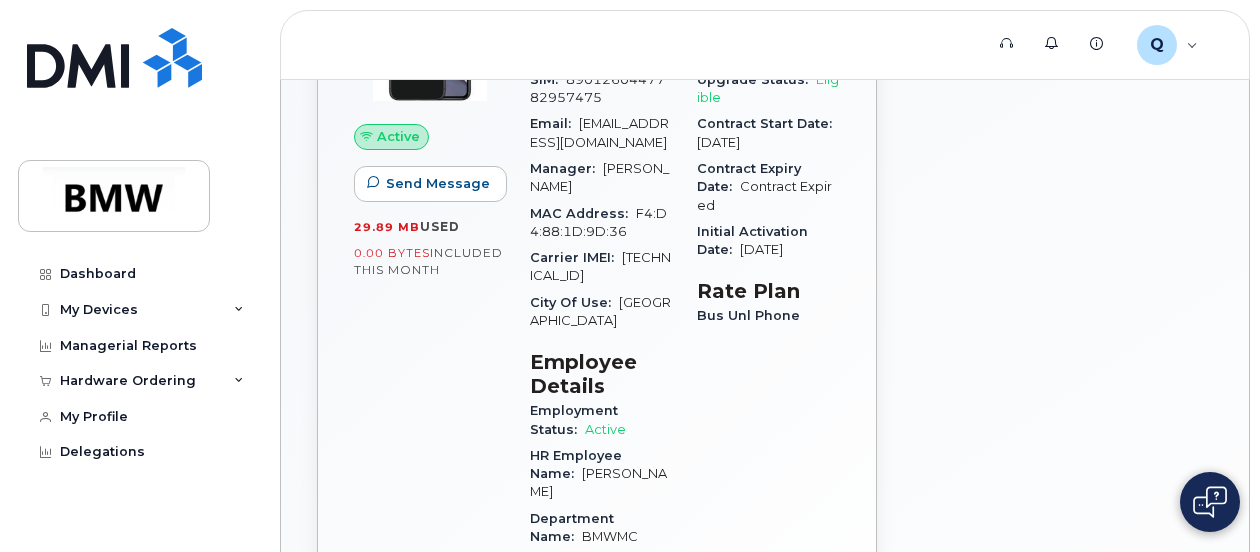 scroll, scrollTop: 233, scrollLeft: 0, axis: vertical 